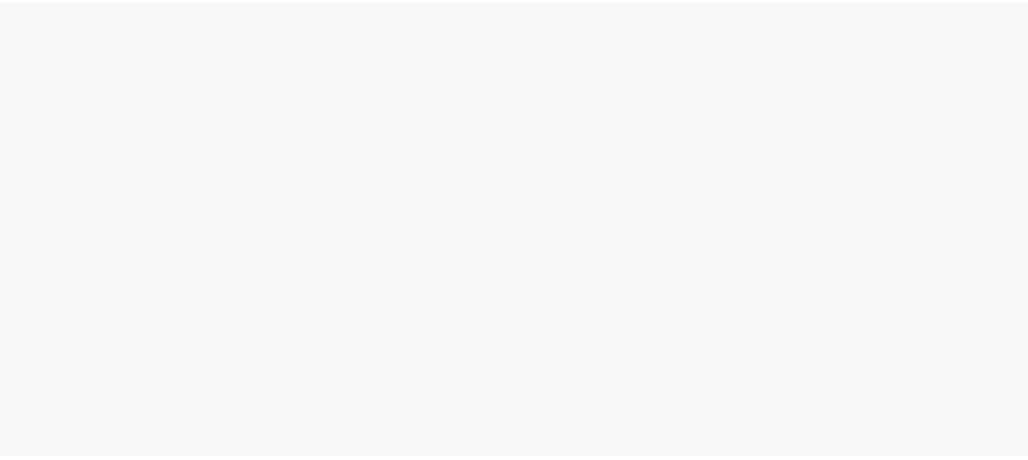 scroll, scrollTop: 0, scrollLeft: 0, axis: both 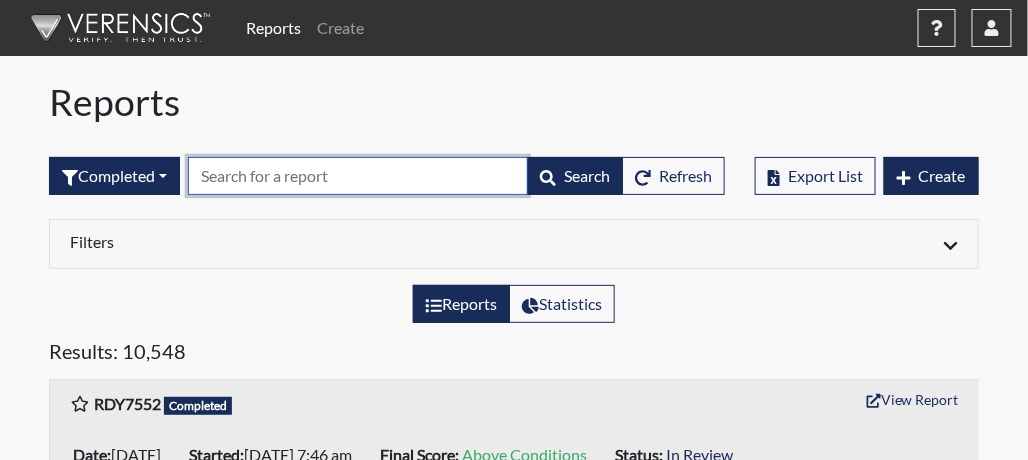 click at bounding box center (358, 176) 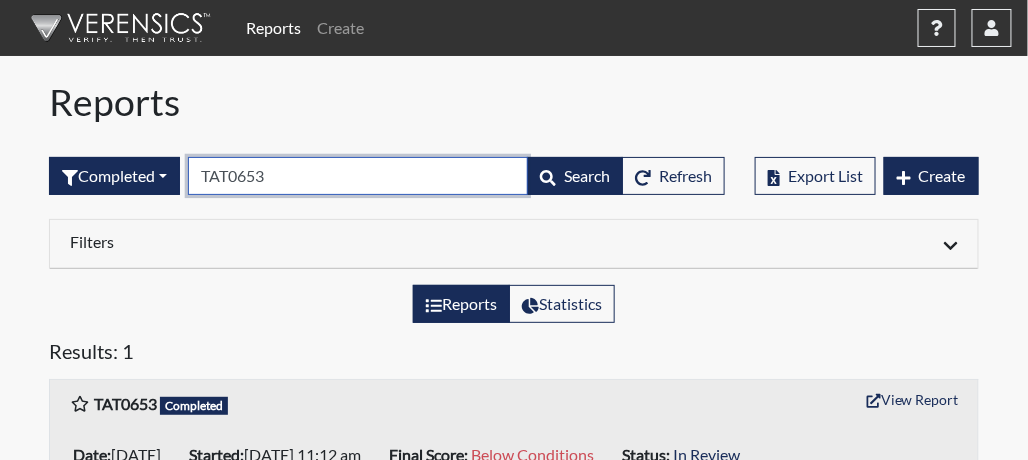 scroll, scrollTop: 64, scrollLeft: 0, axis: vertical 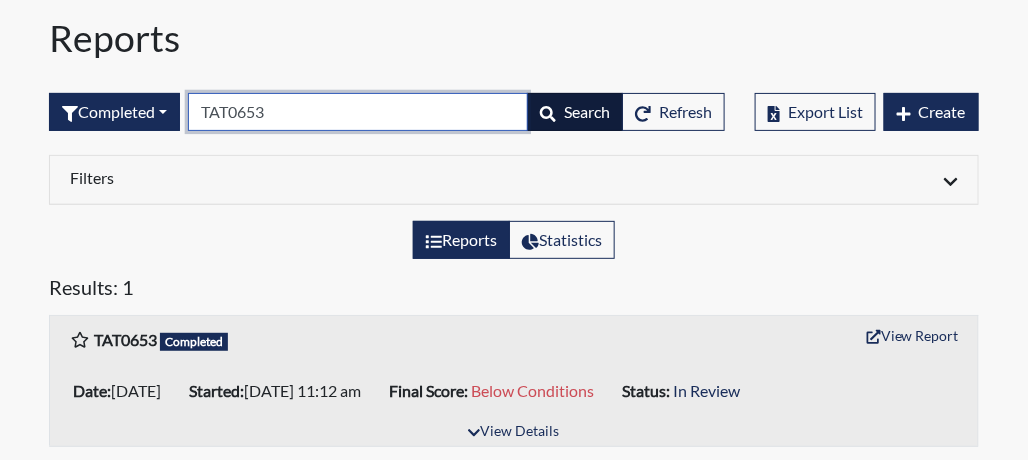 type on "TAT0653" 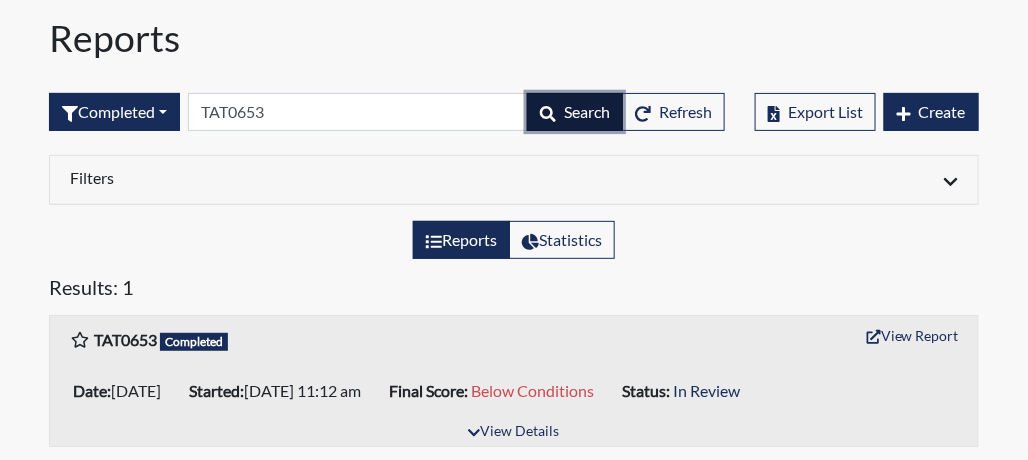 click on "Search" at bounding box center [587, 111] 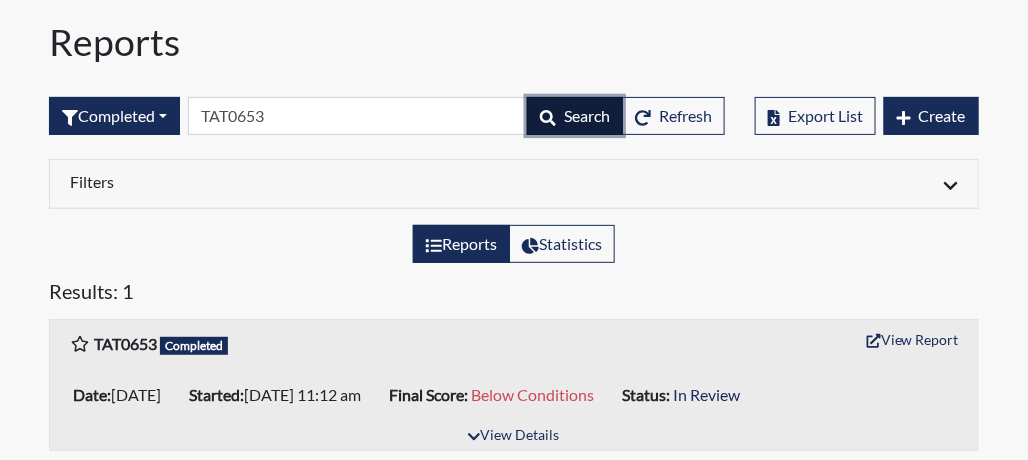 scroll, scrollTop: 64, scrollLeft: 0, axis: vertical 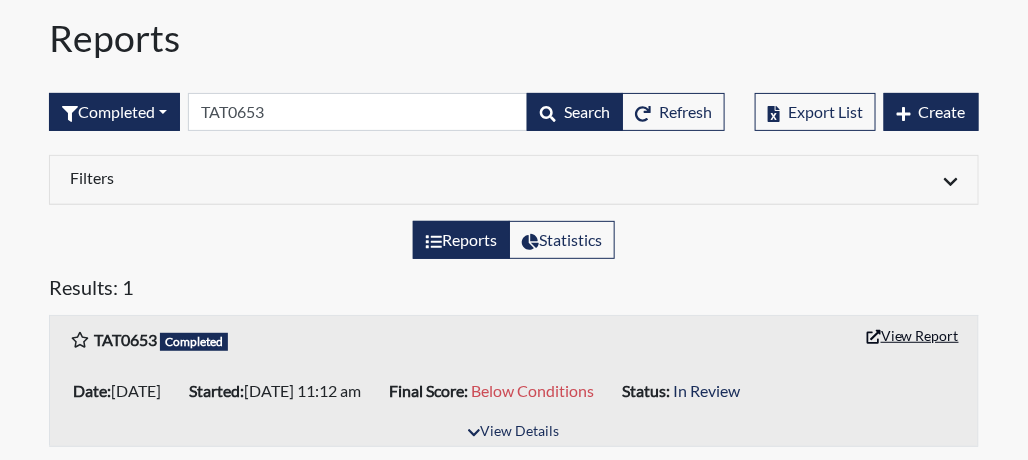 click on "View Report" at bounding box center [913, 335] 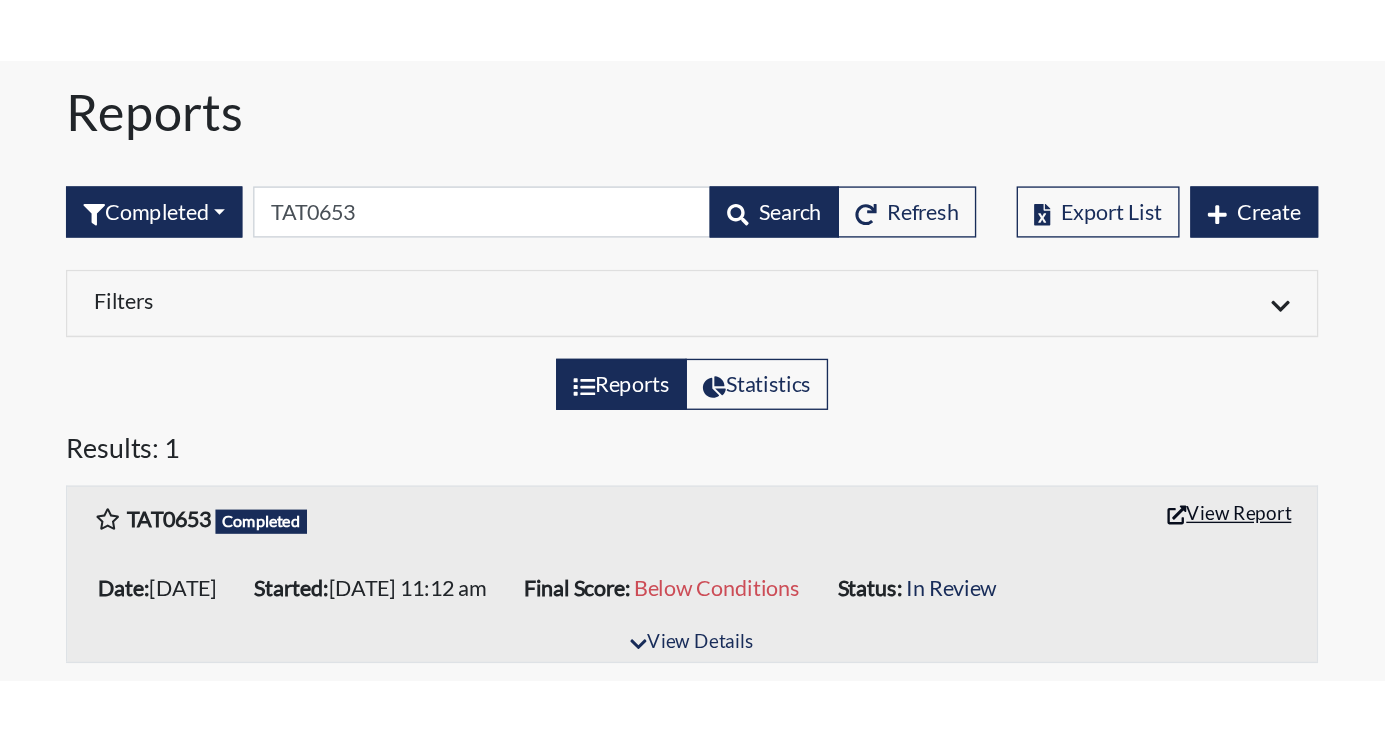 scroll, scrollTop: 0, scrollLeft: 0, axis: both 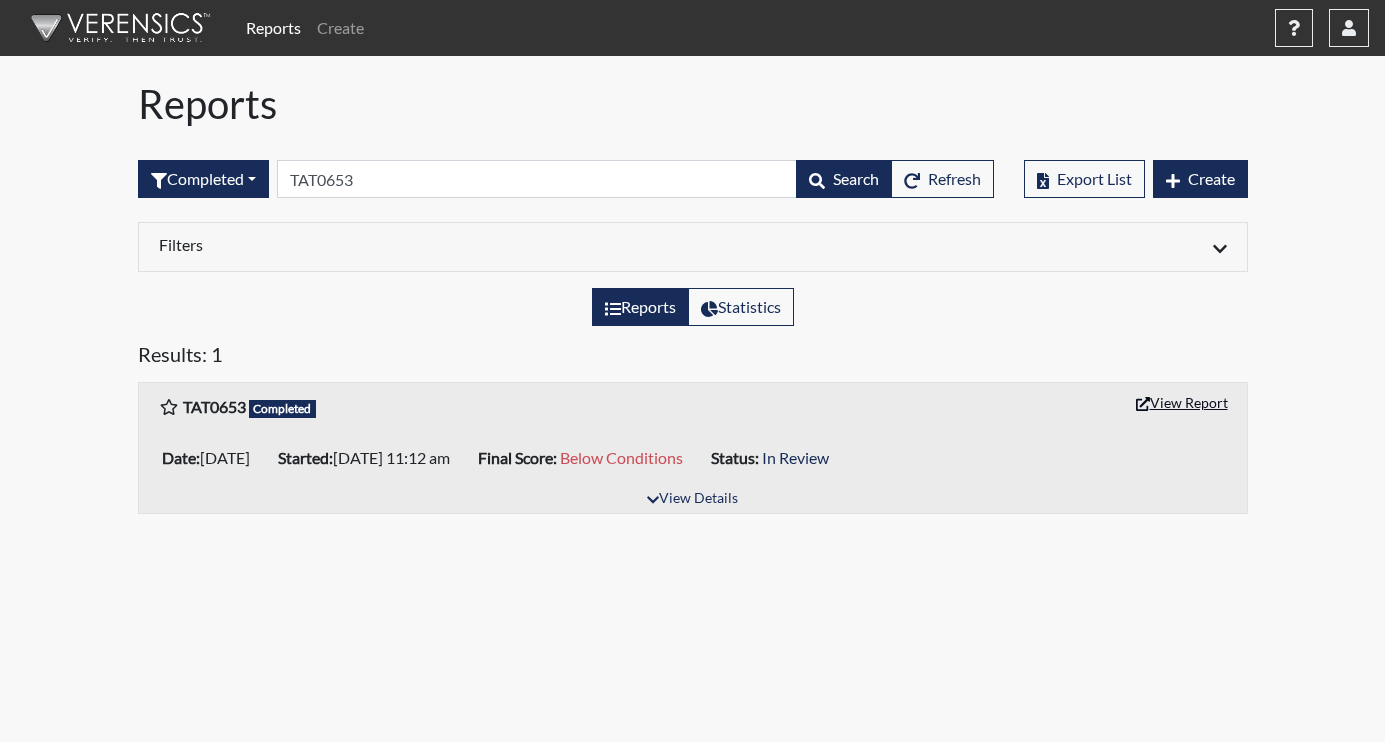 click on "View Report" at bounding box center (1182, 402) 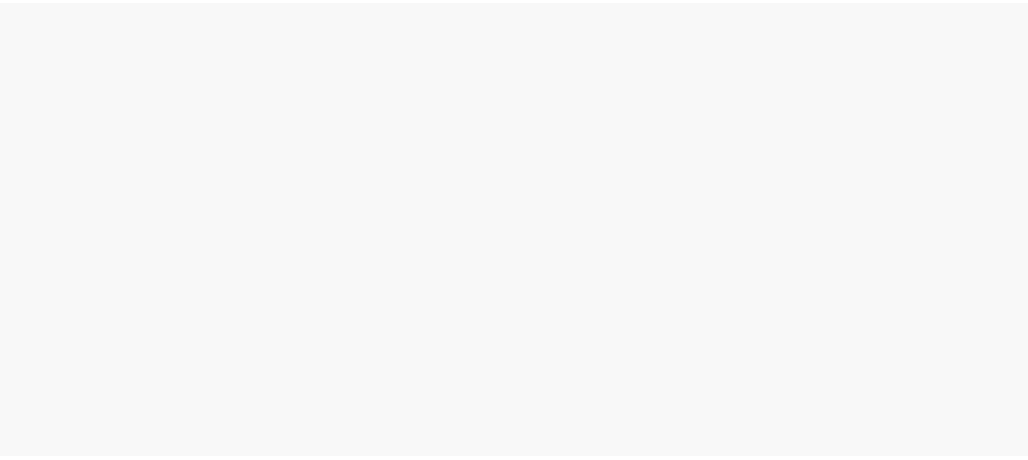 scroll, scrollTop: 0, scrollLeft: 0, axis: both 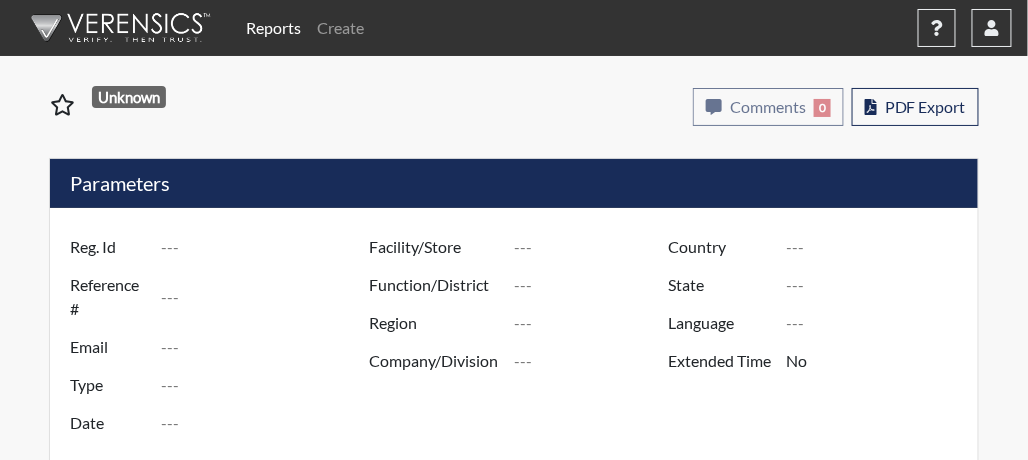 type on "TAT0653" 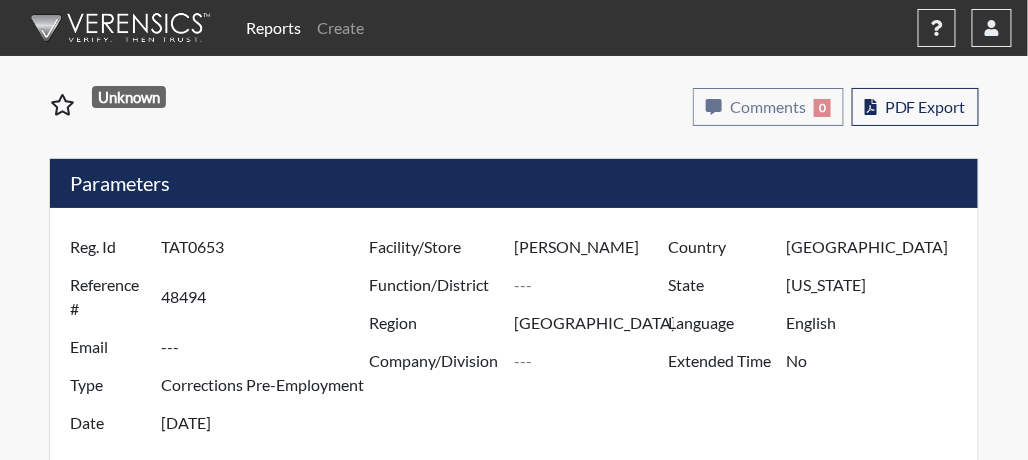 select 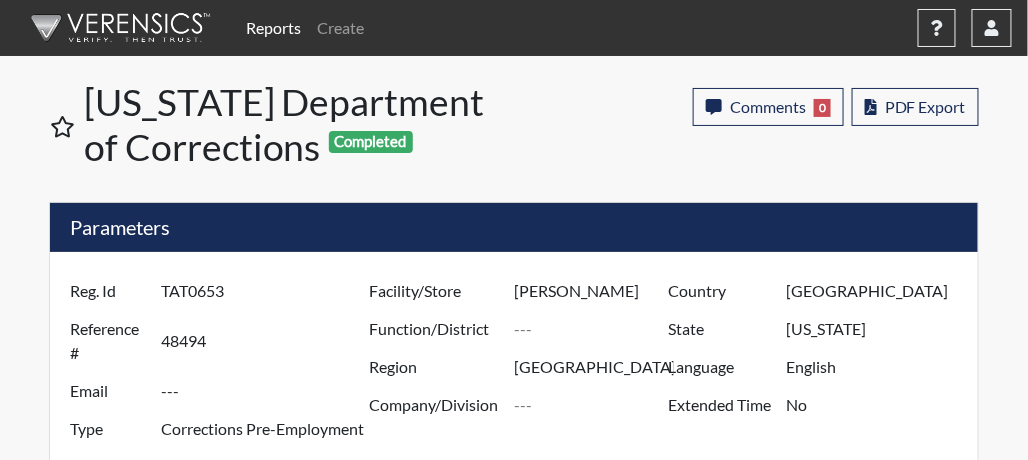 scroll, scrollTop: 999668, scrollLeft: 999303, axis: both 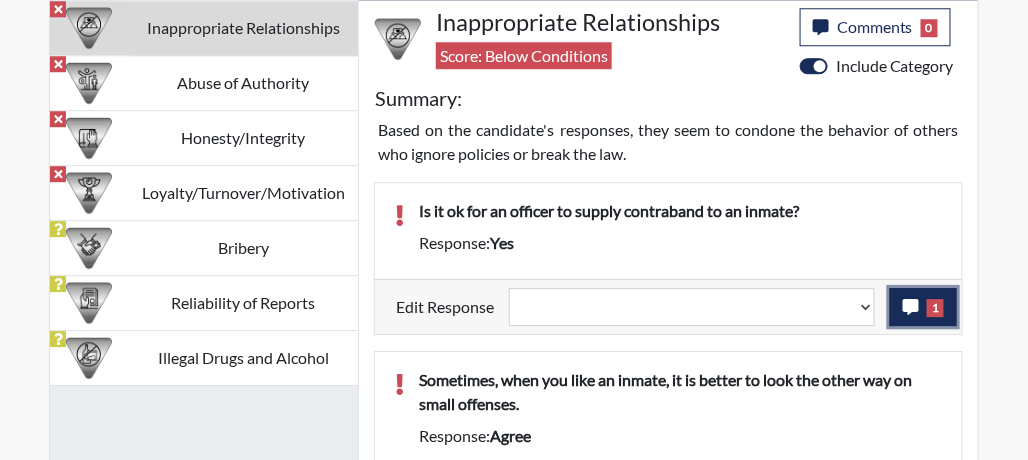 click 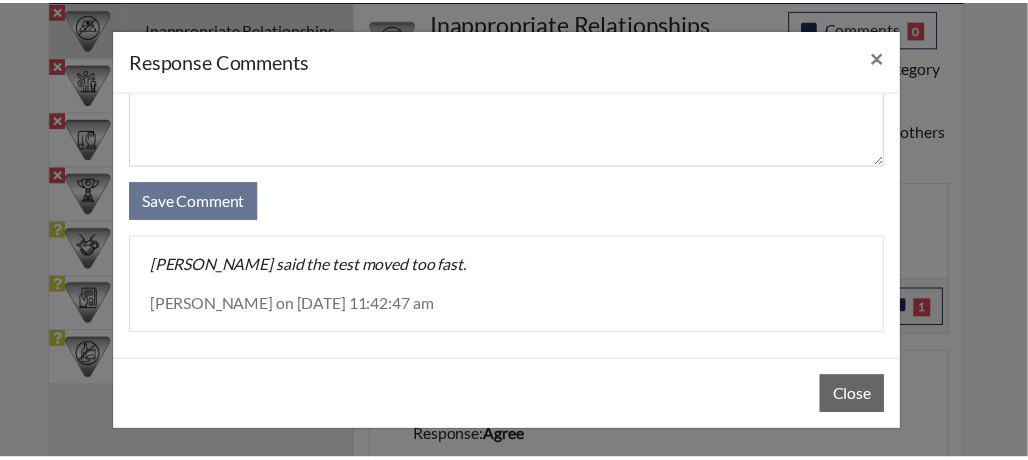 scroll, scrollTop: 114, scrollLeft: 0, axis: vertical 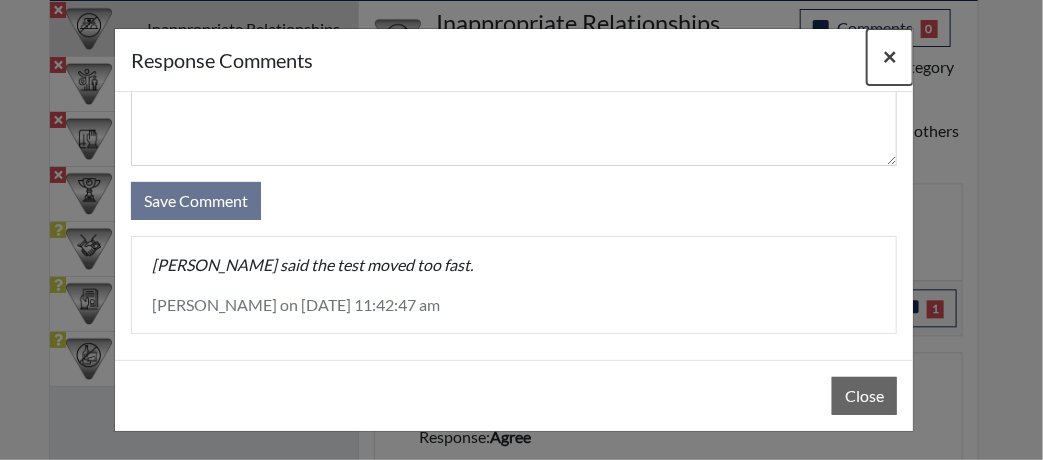 click on "×" at bounding box center [890, 56] 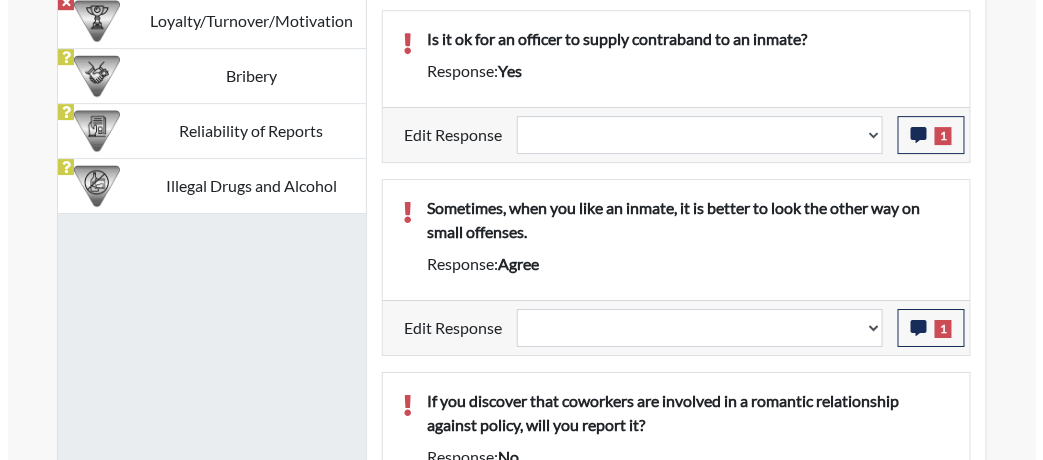 scroll, scrollTop: 1500, scrollLeft: 0, axis: vertical 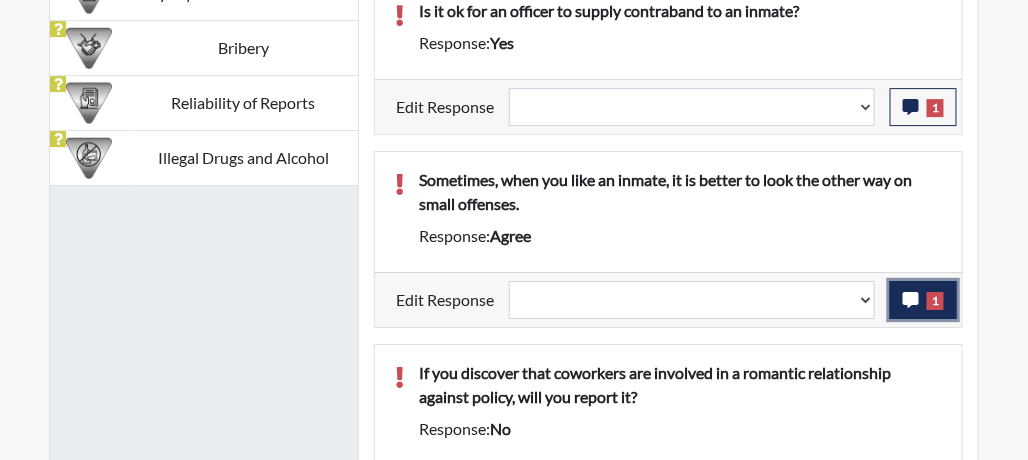 click 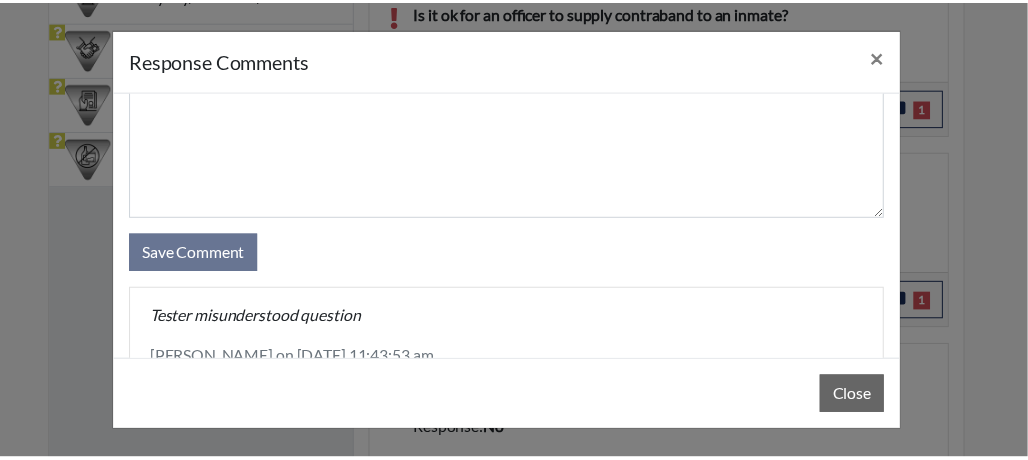 scroll, scrollTop: 114, scrollLeft: 0, axis: vertical 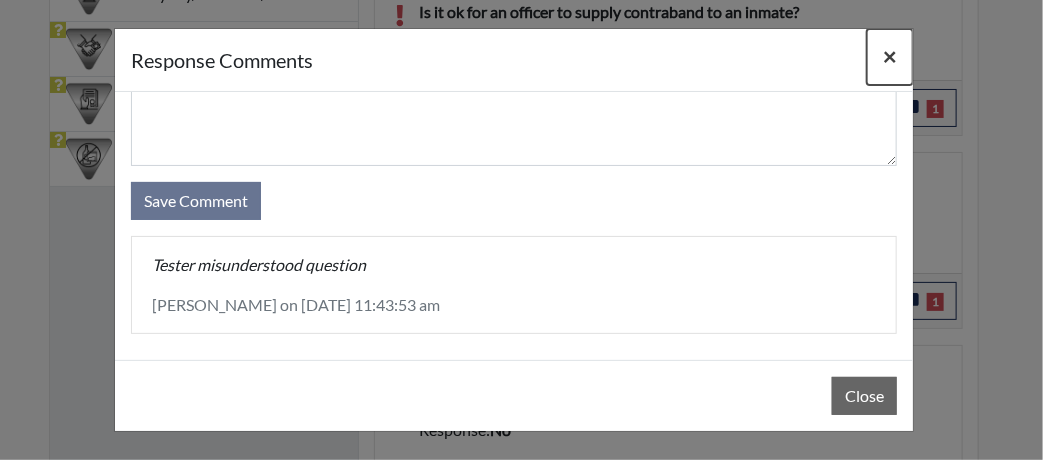 click on "×" at bounding box center [890, 56] 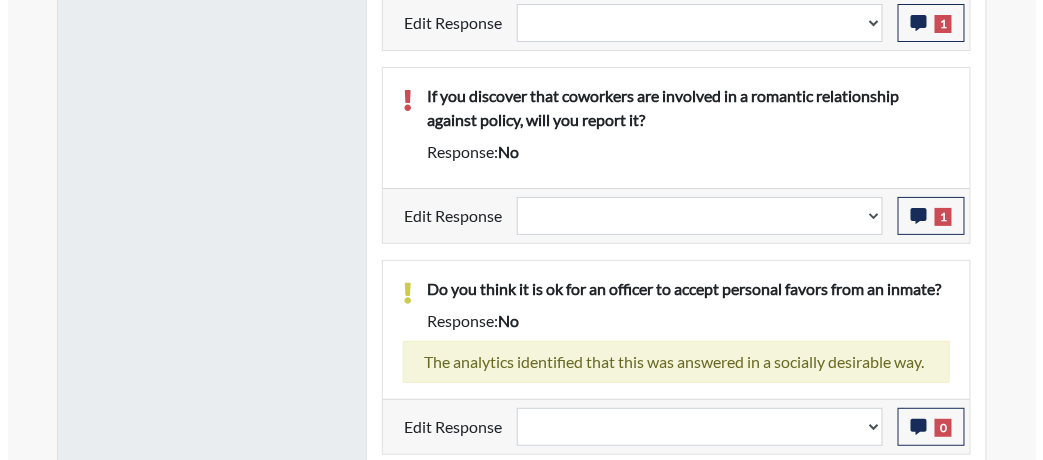 scroll, scrollTop: 1800, scrollLeft: 0, axis: vertical 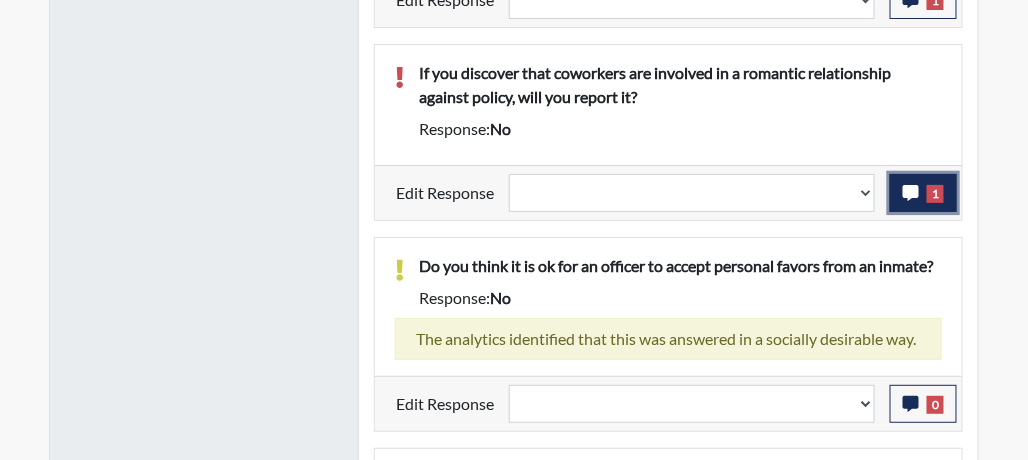 click 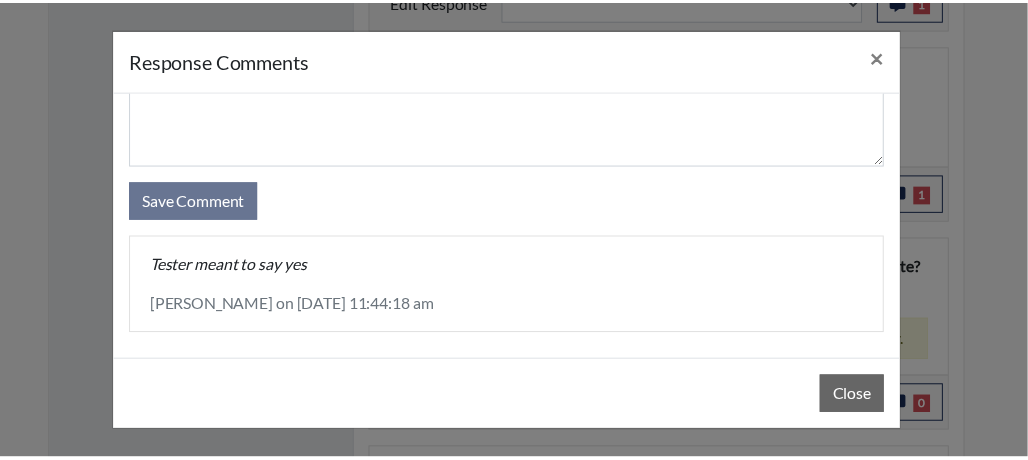 scroll, scrollTop: 114, scrollLeft: 0, axis: vertical 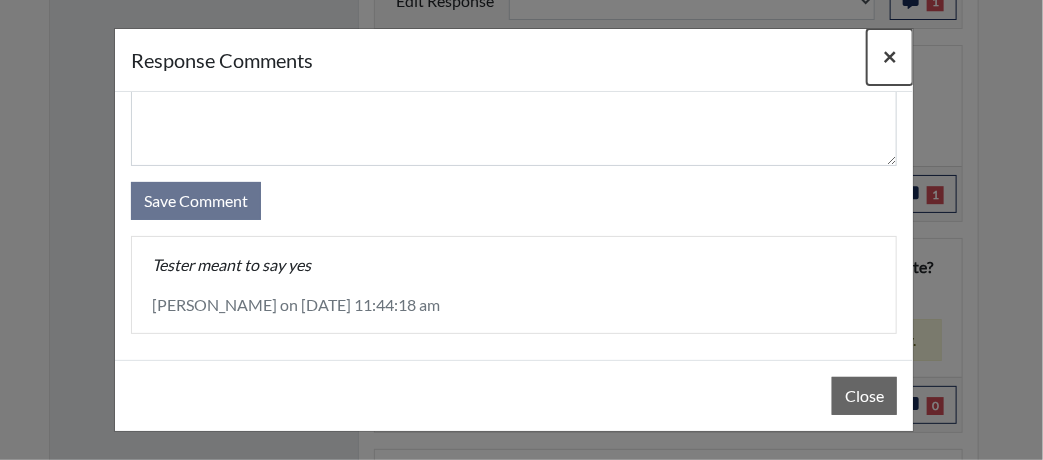 click on "×" at bounding box center [890, 56] 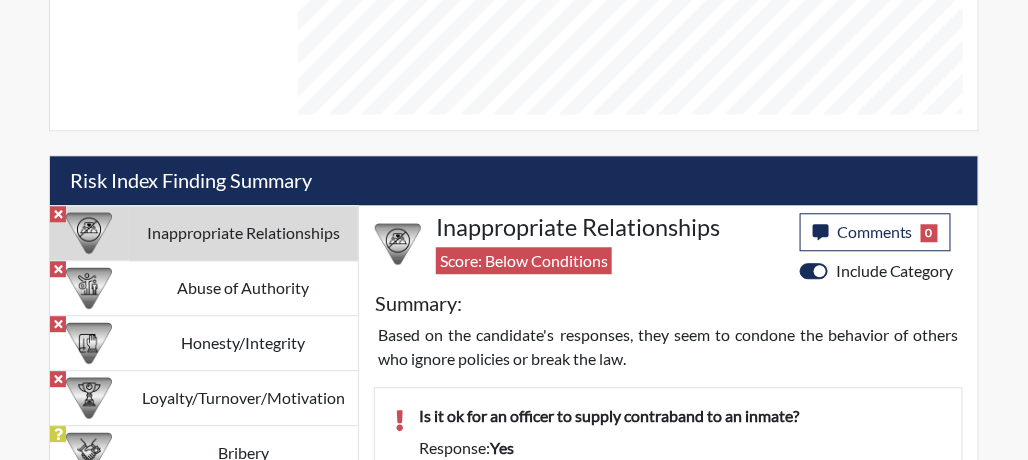 scroll, scrollTop: 1041, scrollLeft: 0, axis: vertical 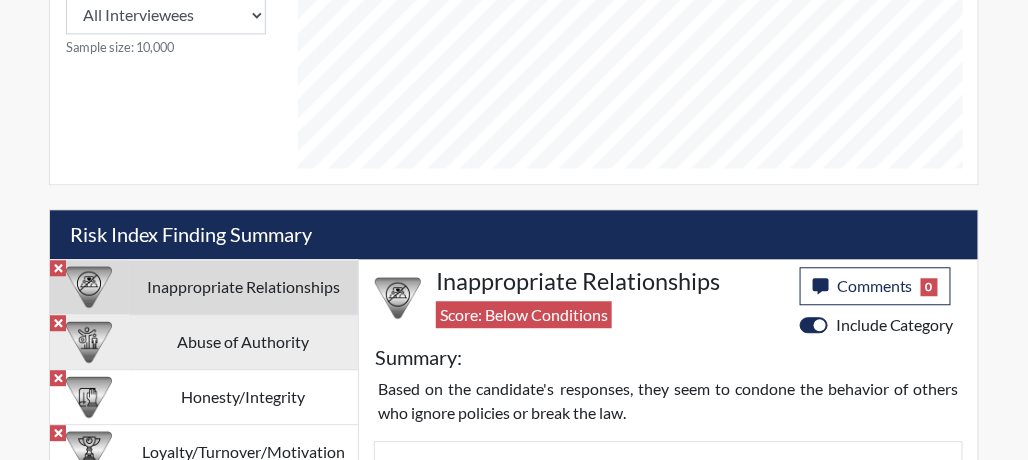 click on "Abuse of Authority" at bounding box center (243, 342) 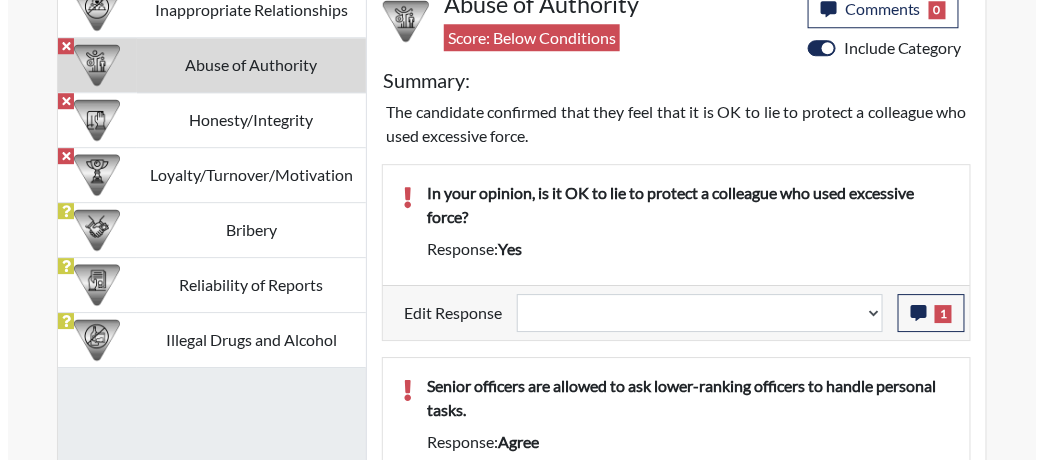 scroll, scrollTop: 1341, scrollLeft: 0, axis: vertical 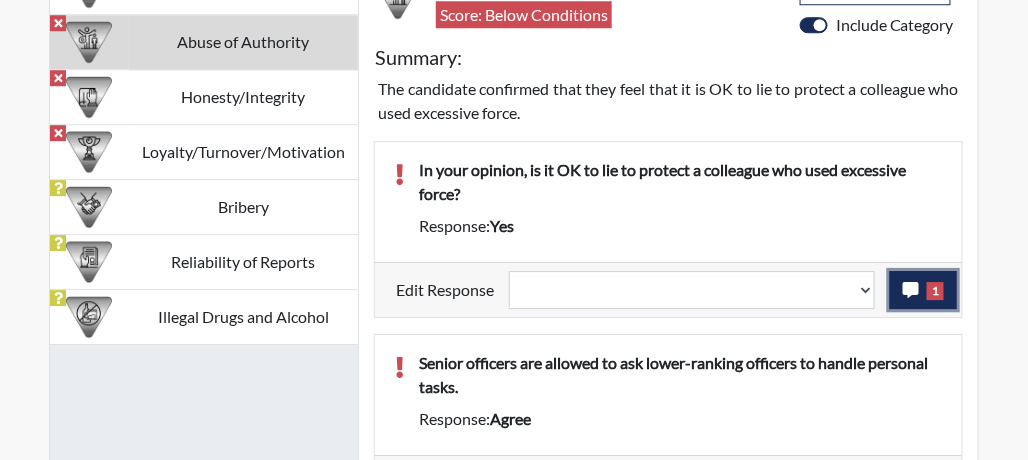 click 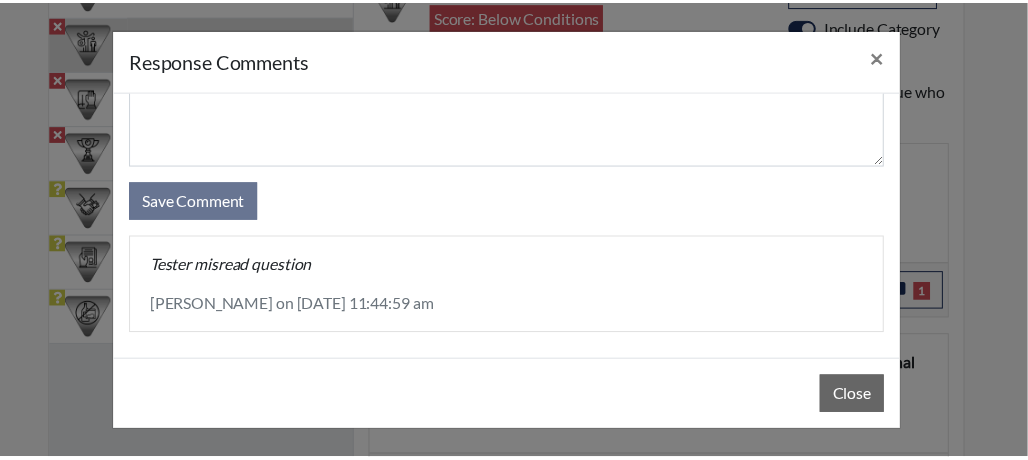 scroll, scrollTop: 114, scrollLeft: 0, axis: vertical 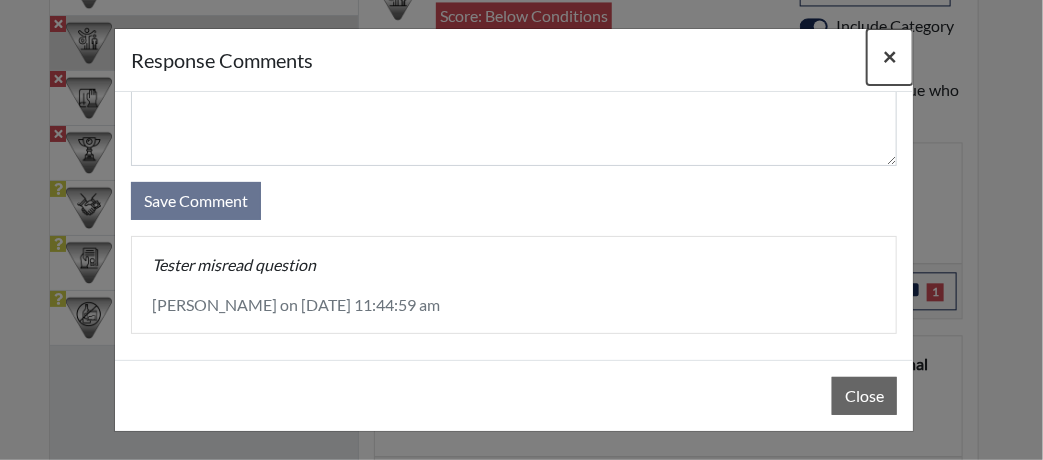click on "×" at bounding box center (890, 56) 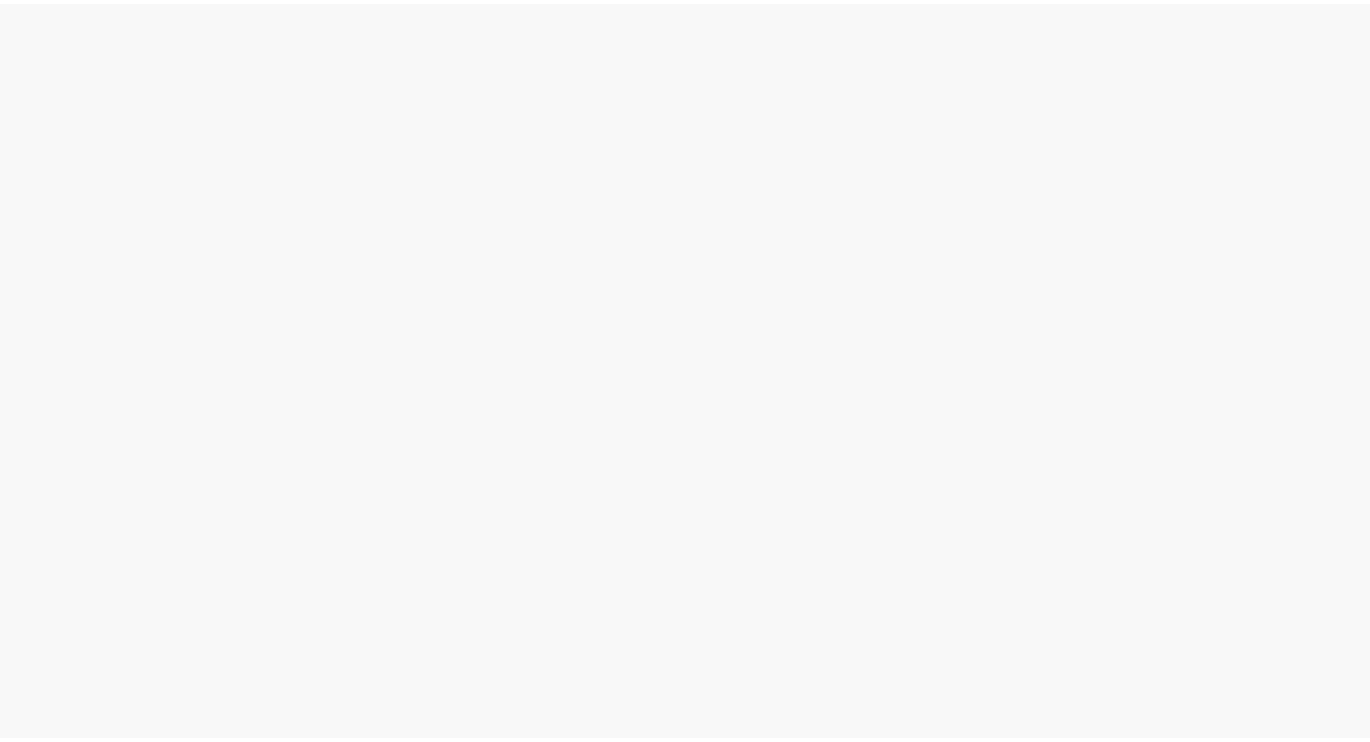 scroll, scrollTop: 0, scrollLeft: 0, axis: both 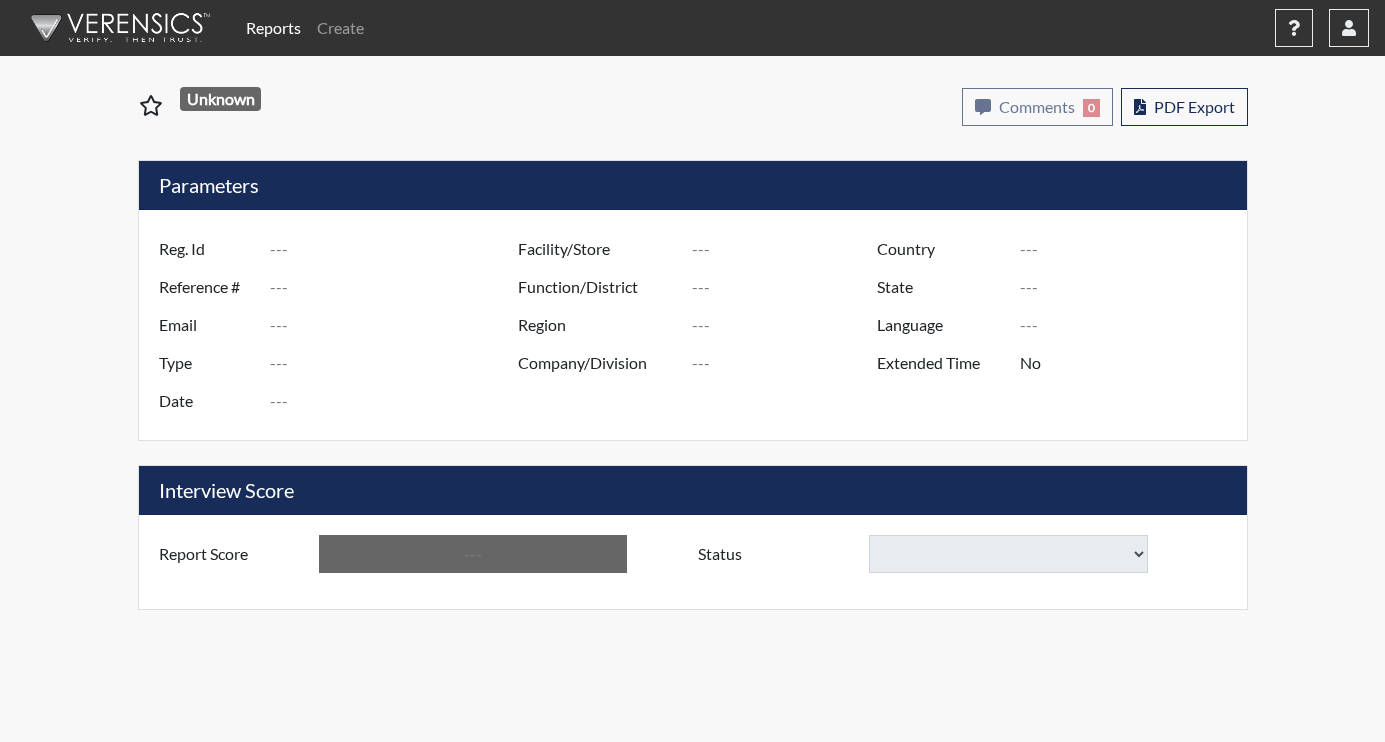 type on "TAT0653" 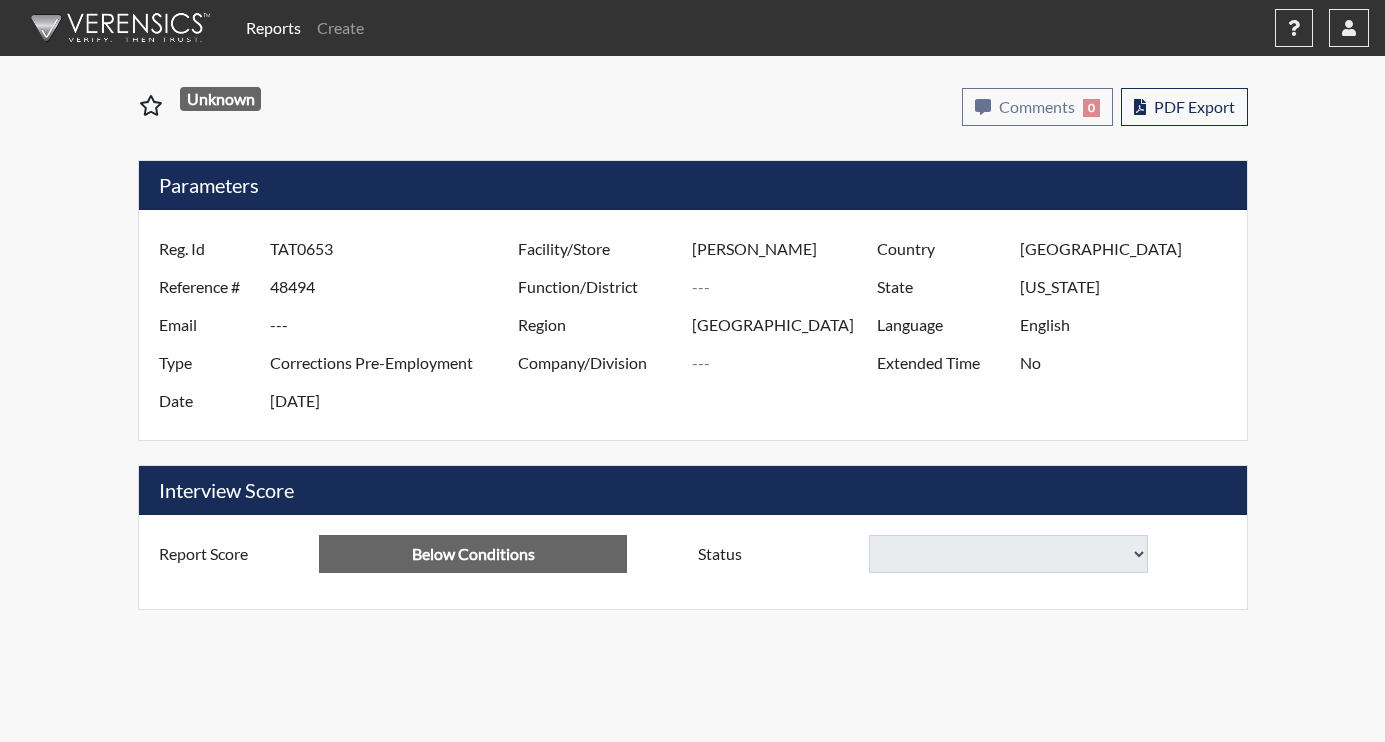select 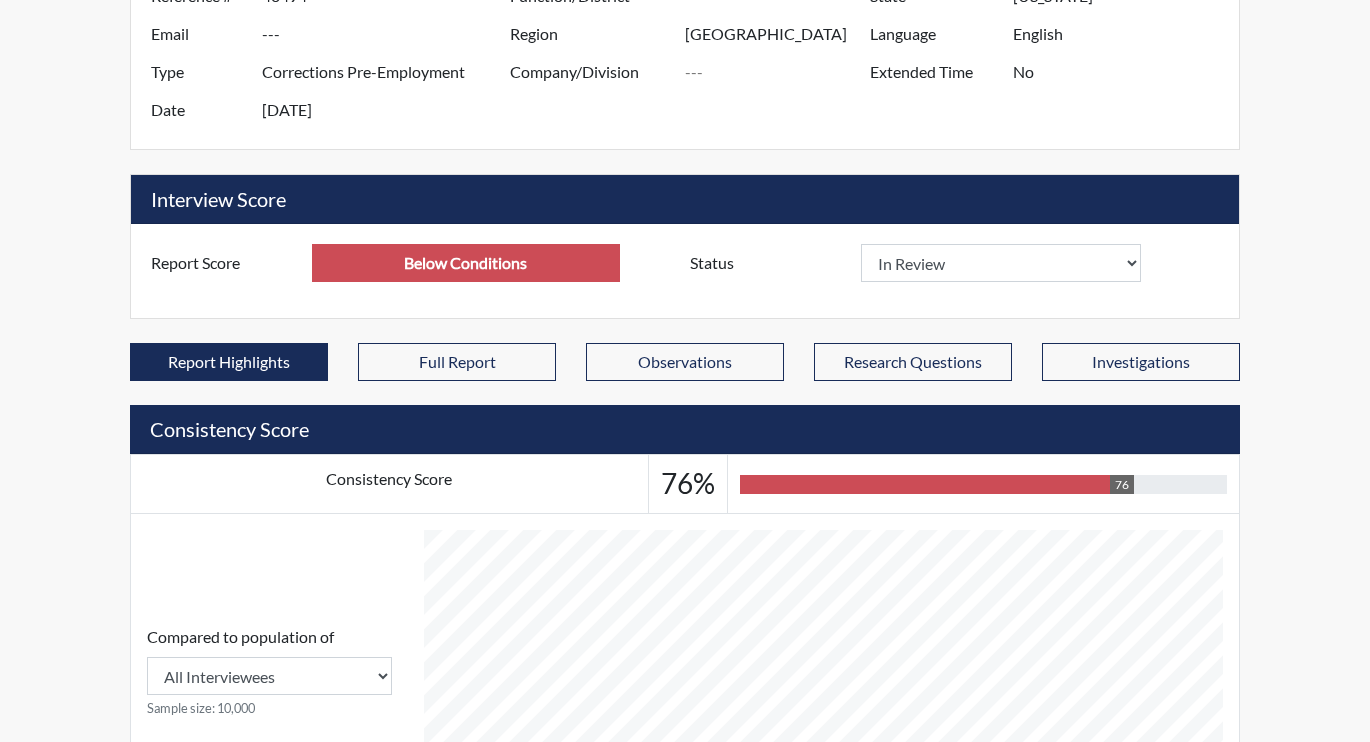 scroll, scrollTop: 400, scrollLeft: 0, axis: vertical 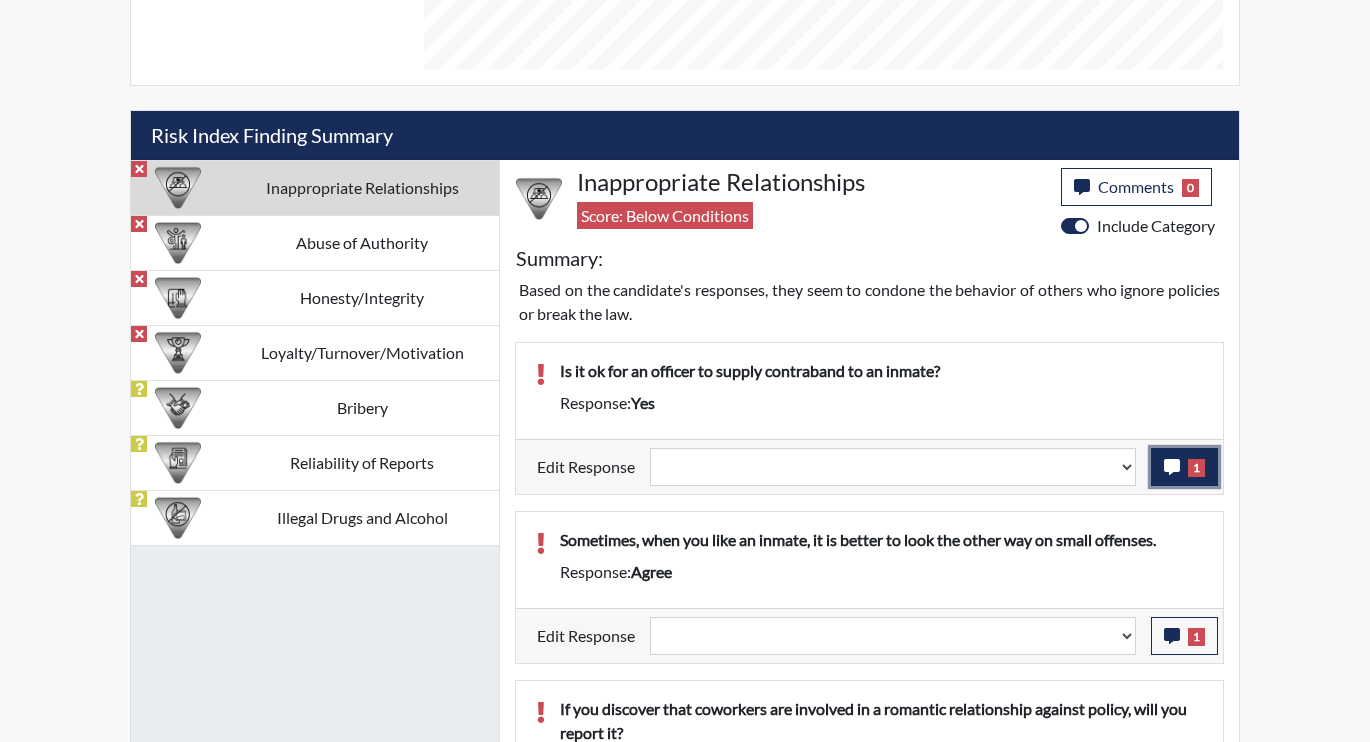 click 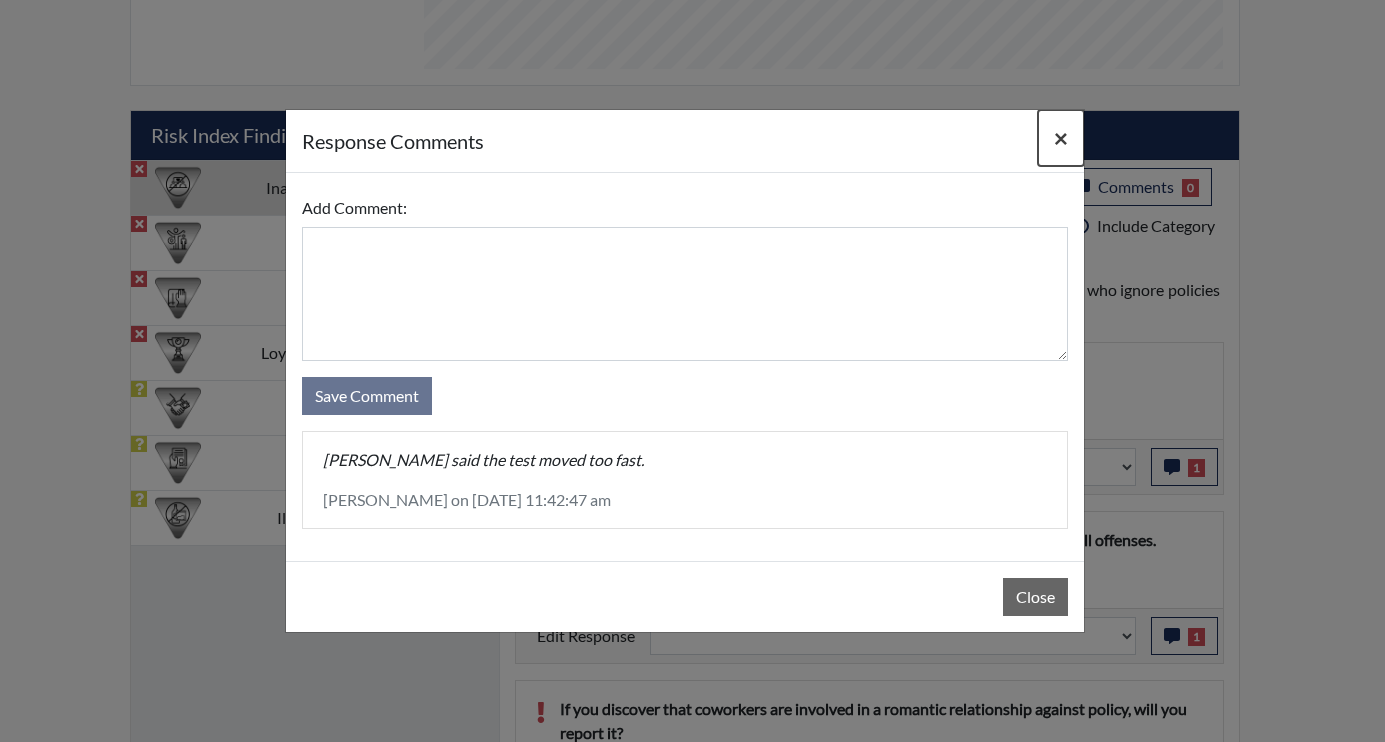 click on "×" at bounding box center [1061, 137] 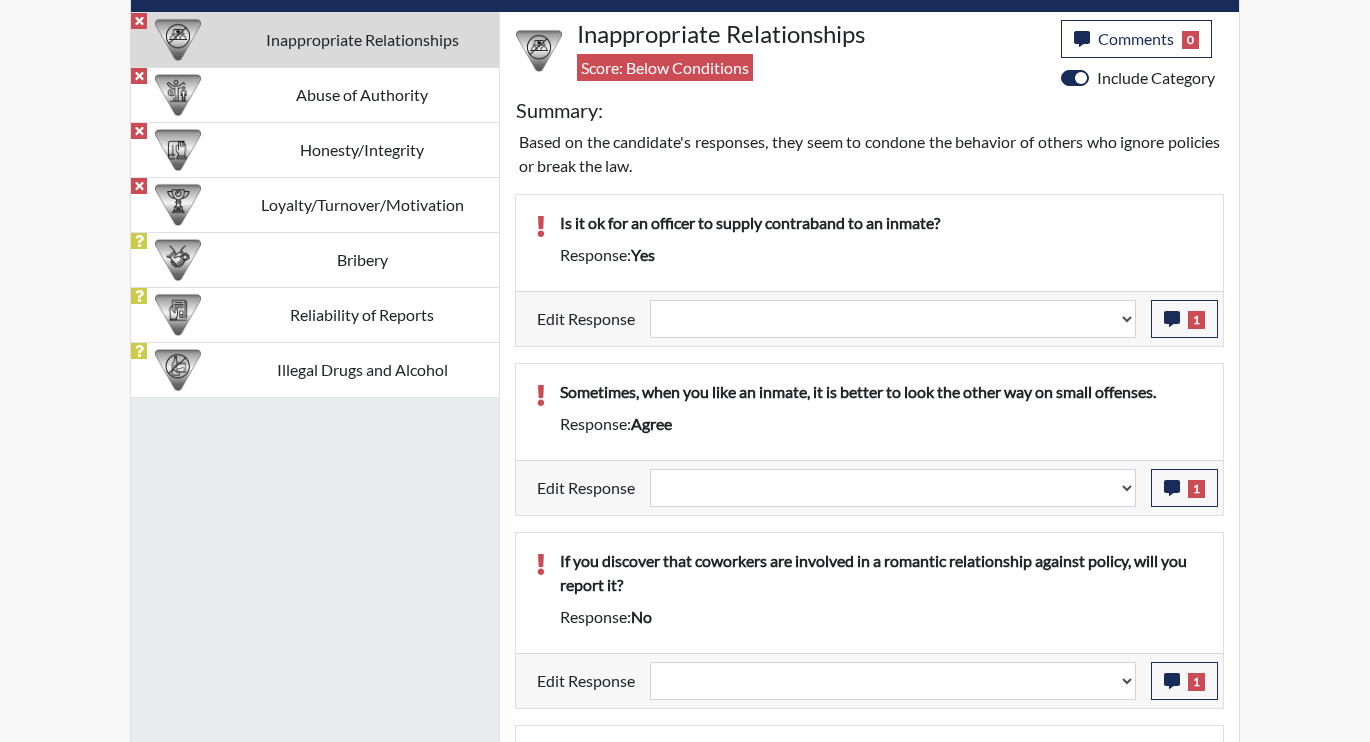 scroll, scrollTop: 1300, scrollLeft: 0, axis: vertical 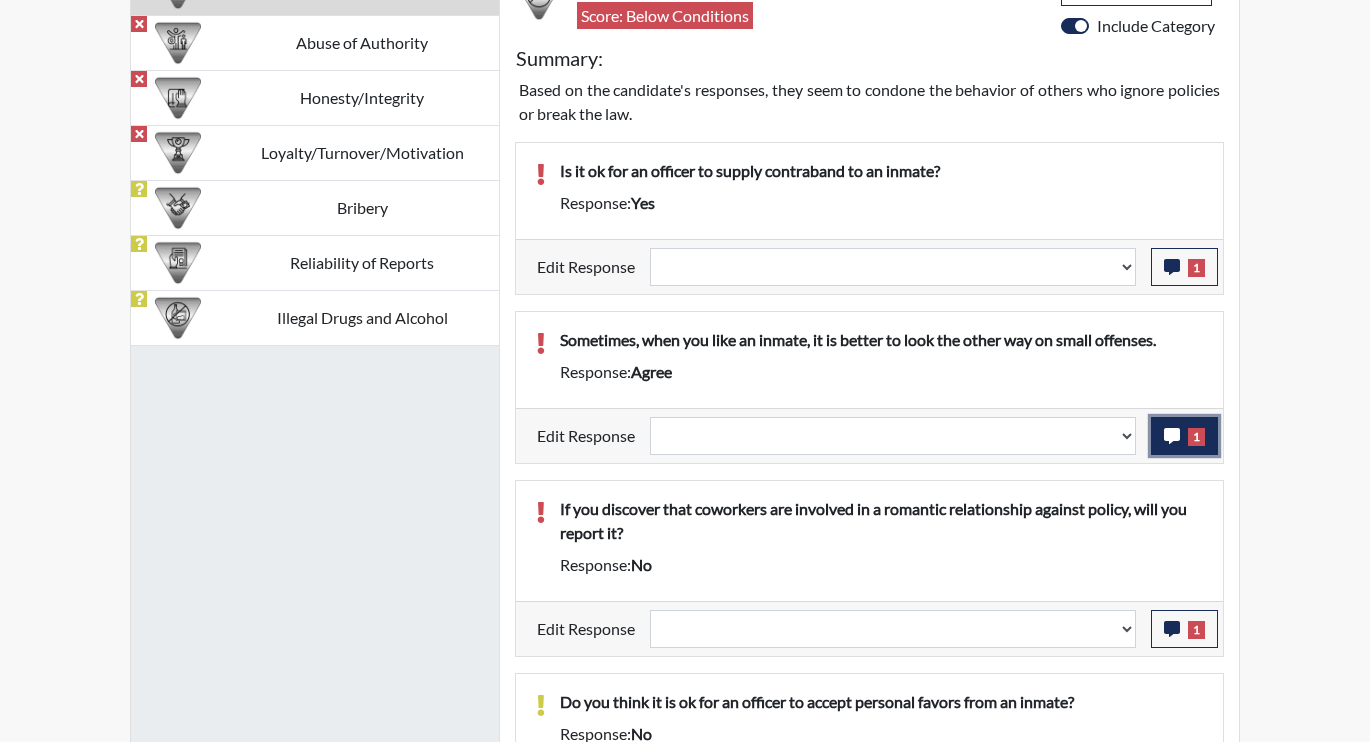 click 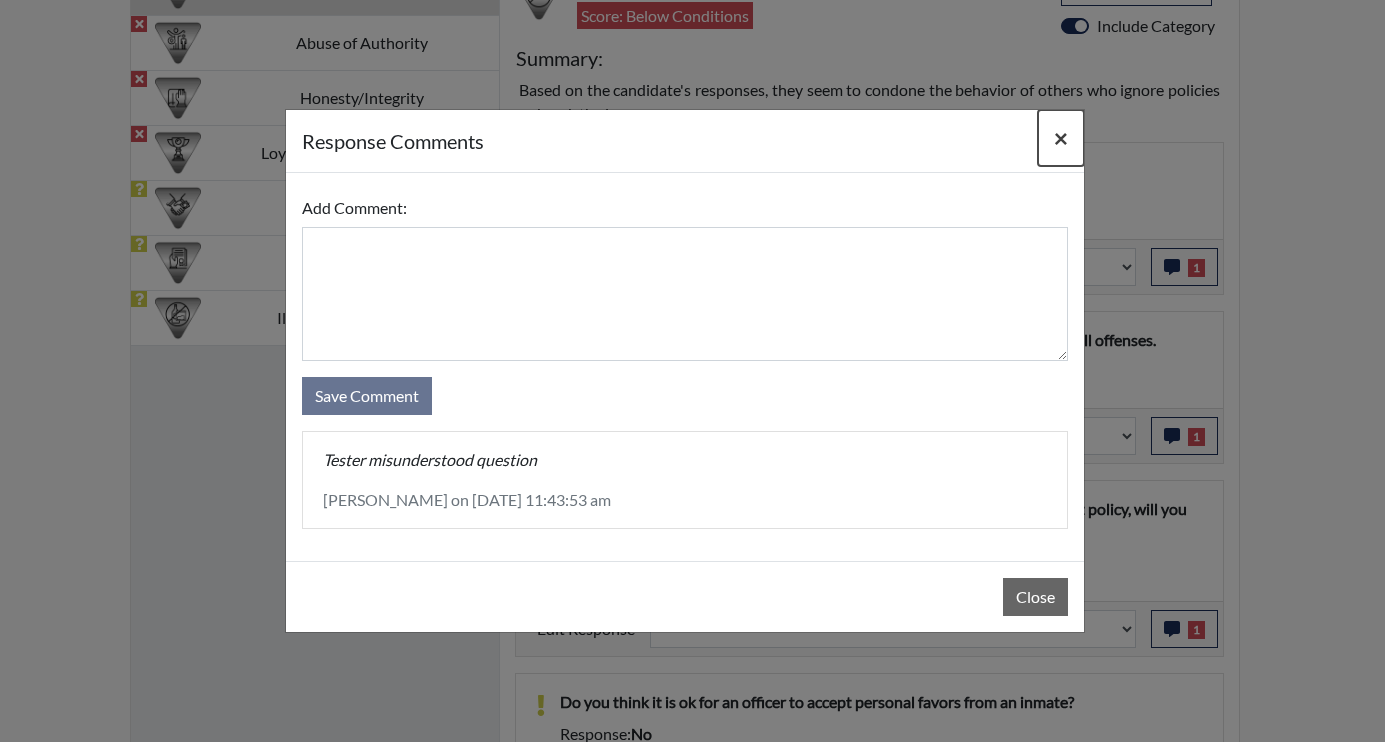 click on "×" at bounding box center [1061, 137] 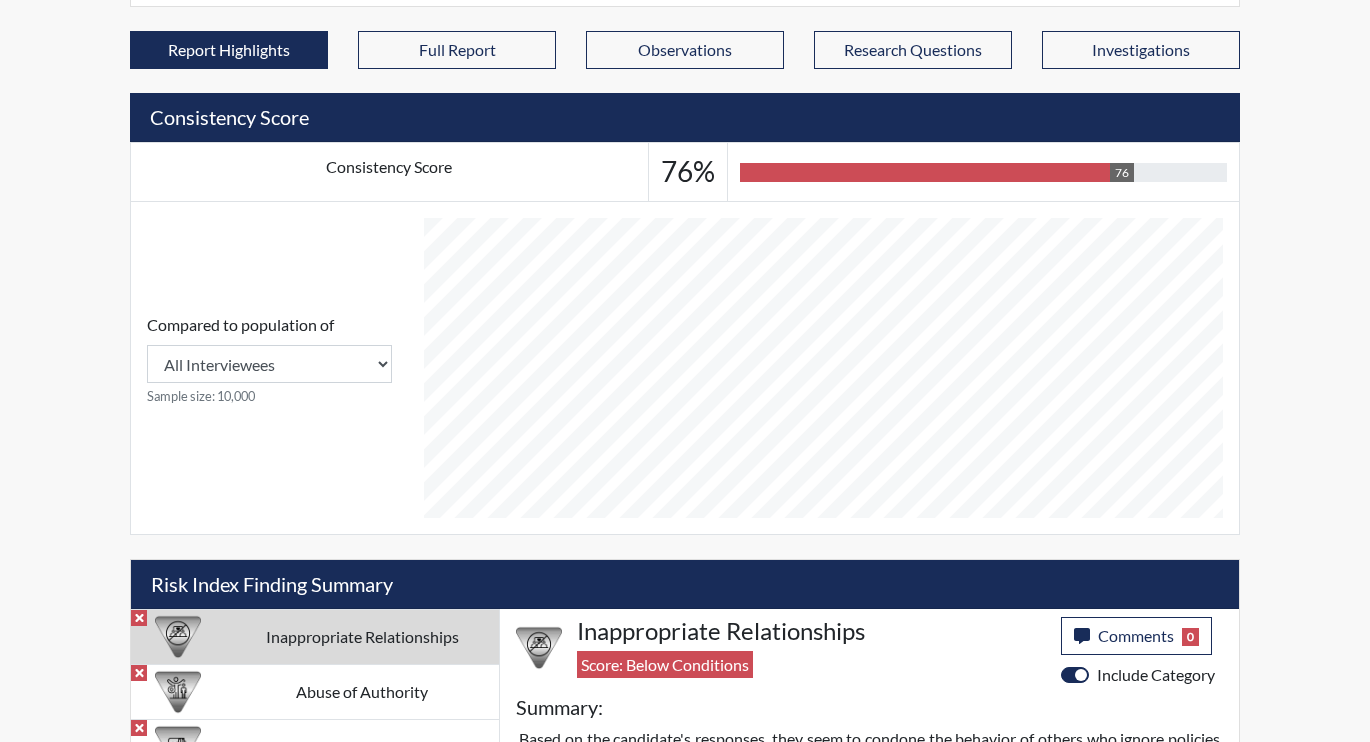 scroll, scrollTop: 300, scrollLeft: 0, axis: vertical 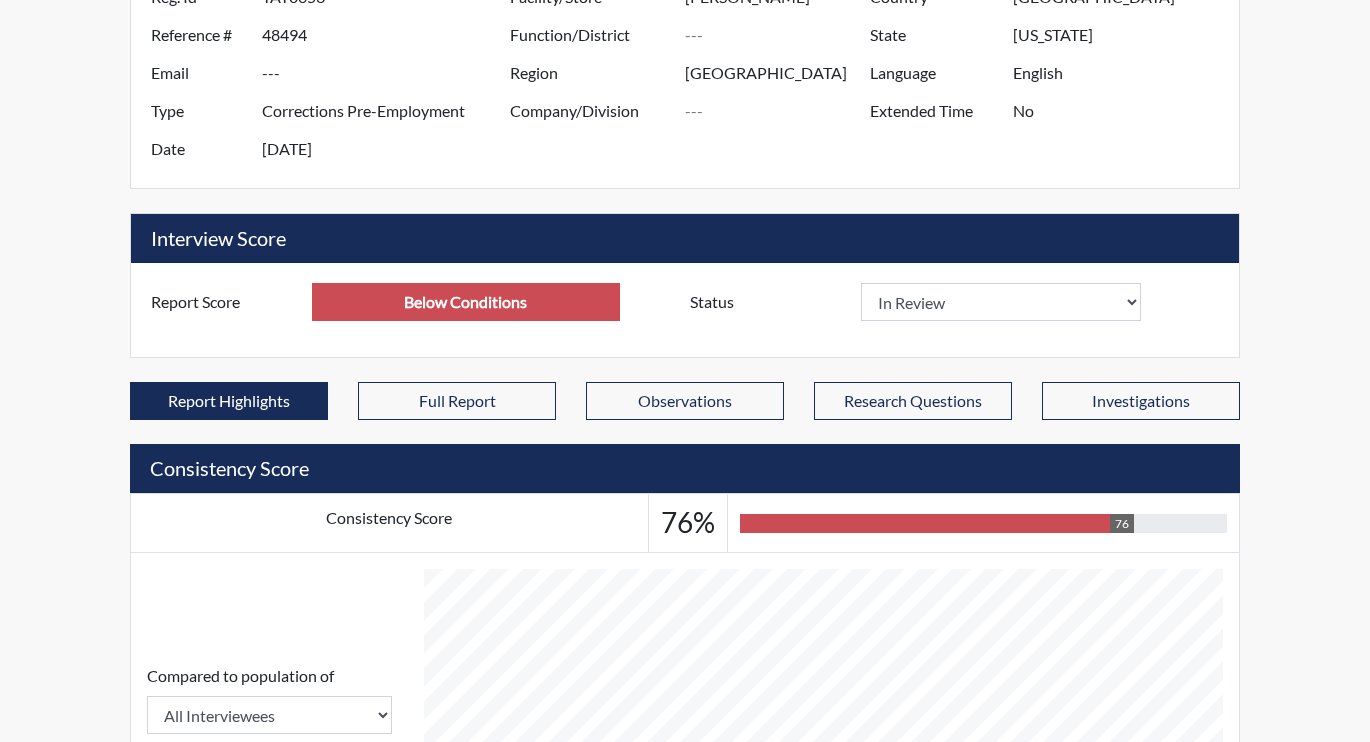 select 